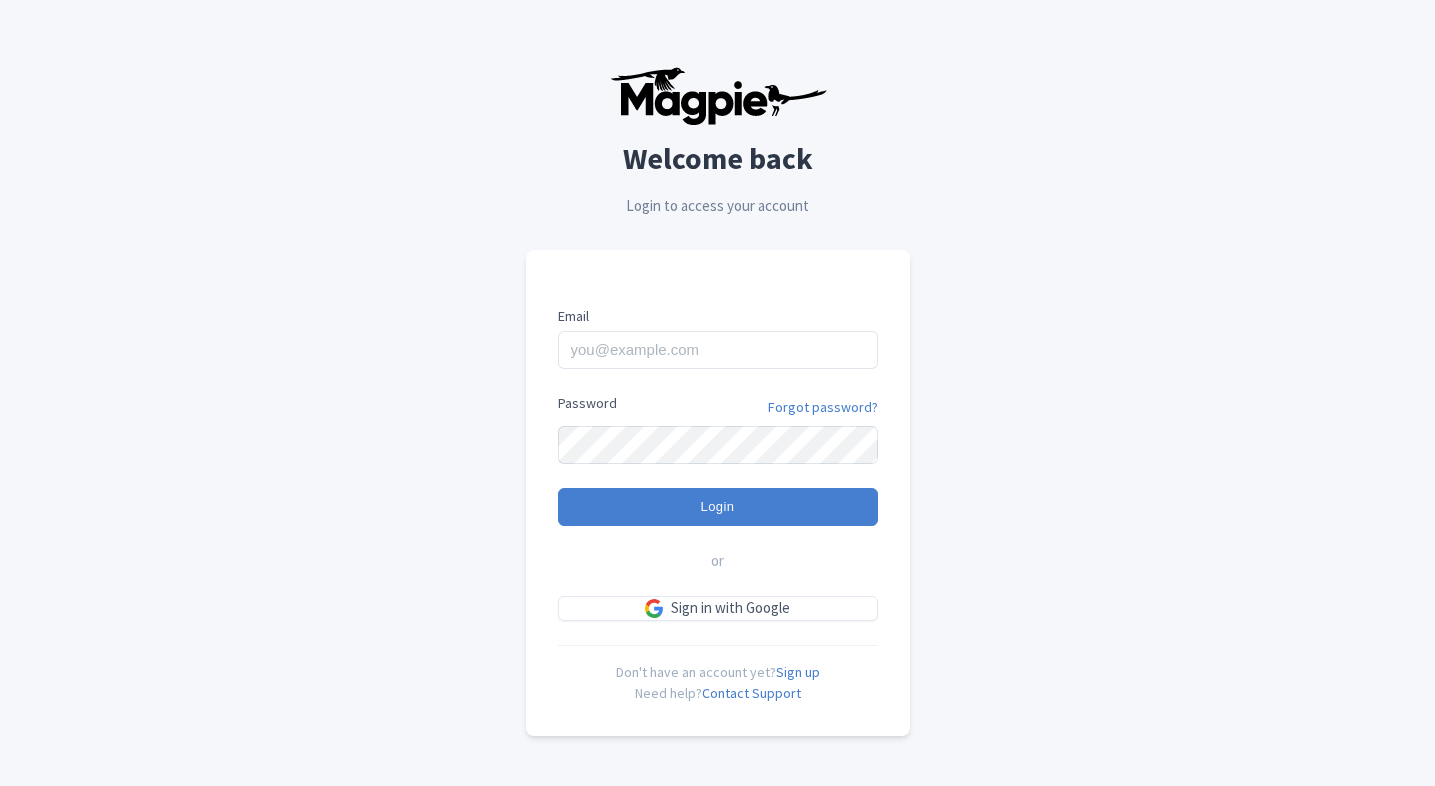 scroll, scrollTop: 0, scrollLeft: 0, axis: both 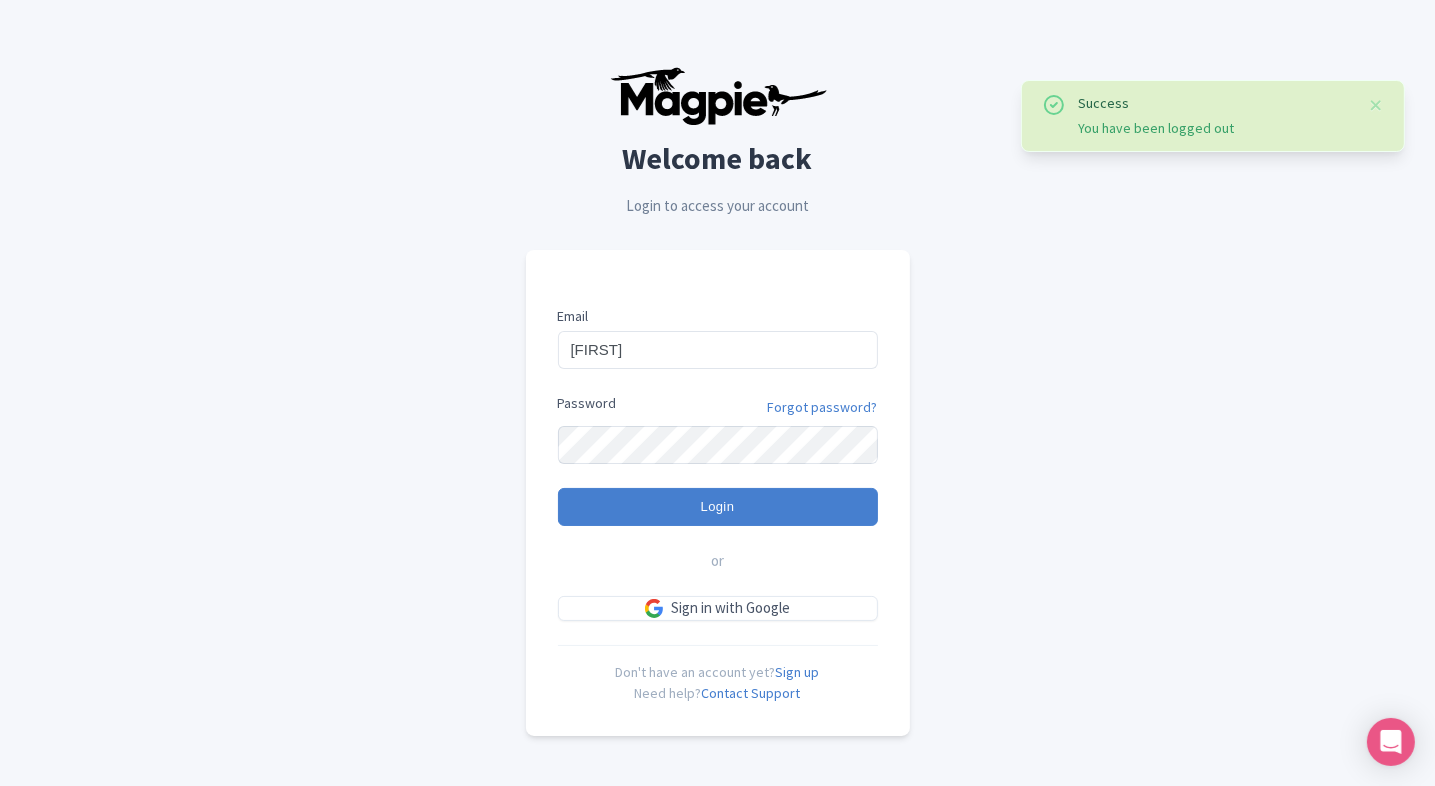 type on "[USERNAME]@example.com" 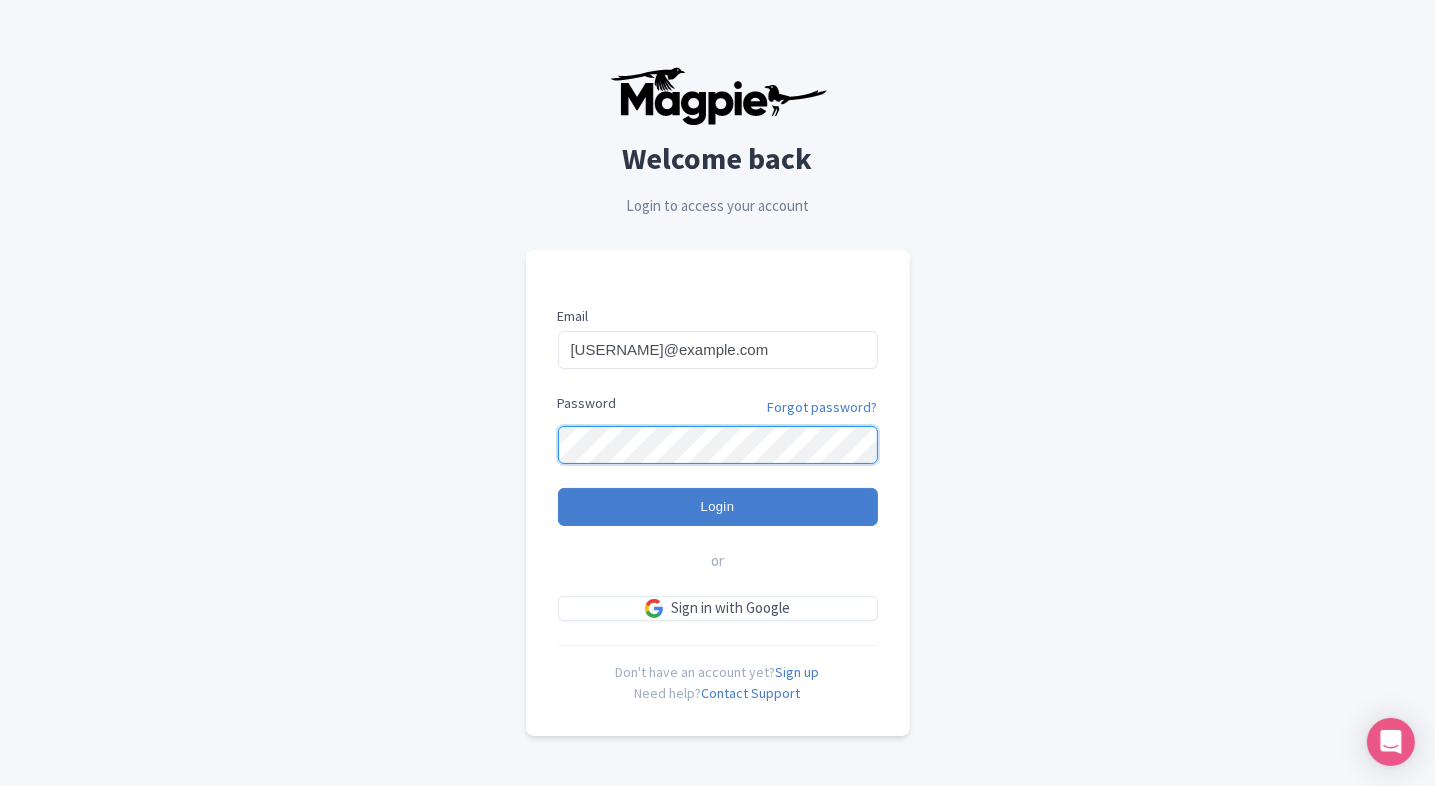 click on "Login" at bounding box center [718, 507] 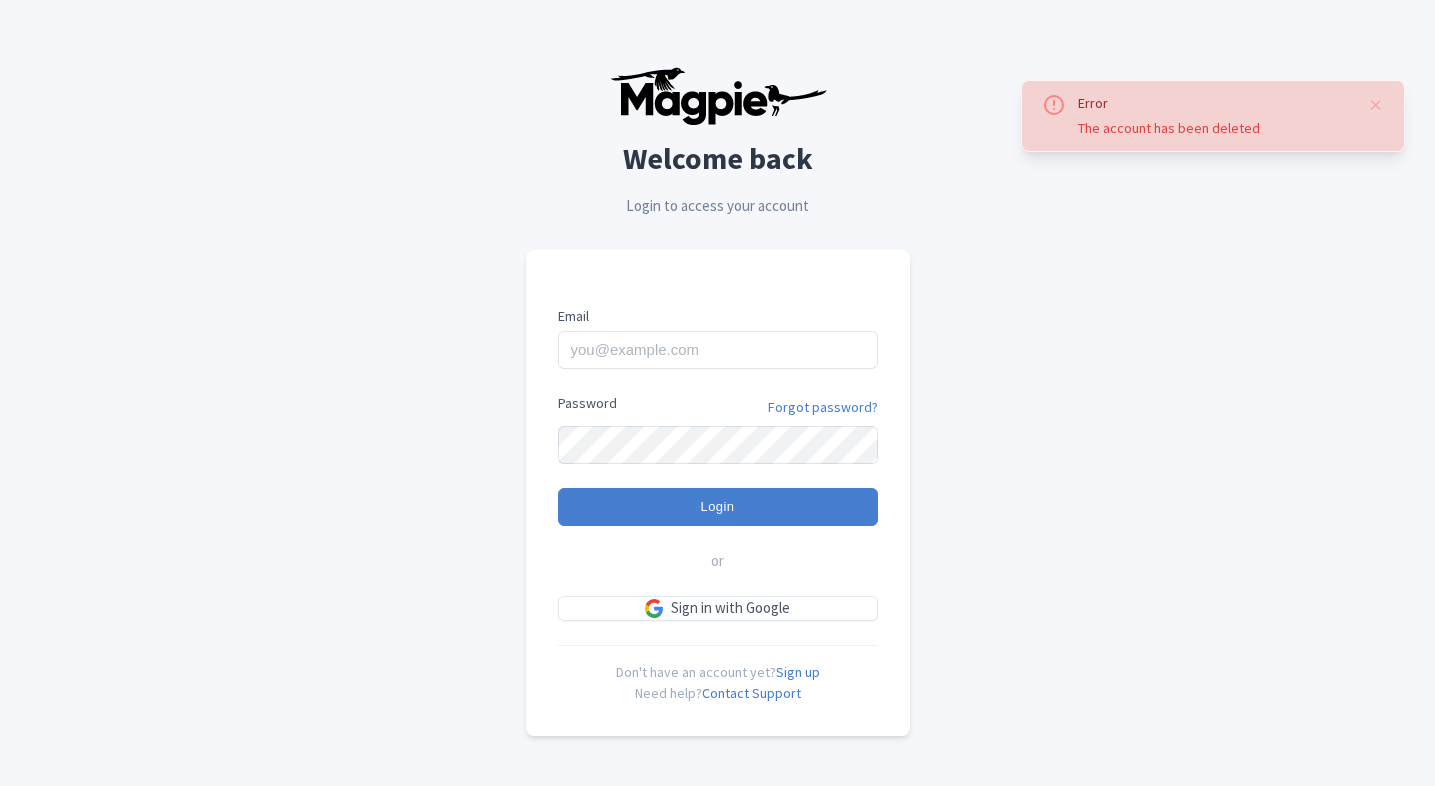 scroll, scrollTop: 0, scrollLeft: 0, axis: both 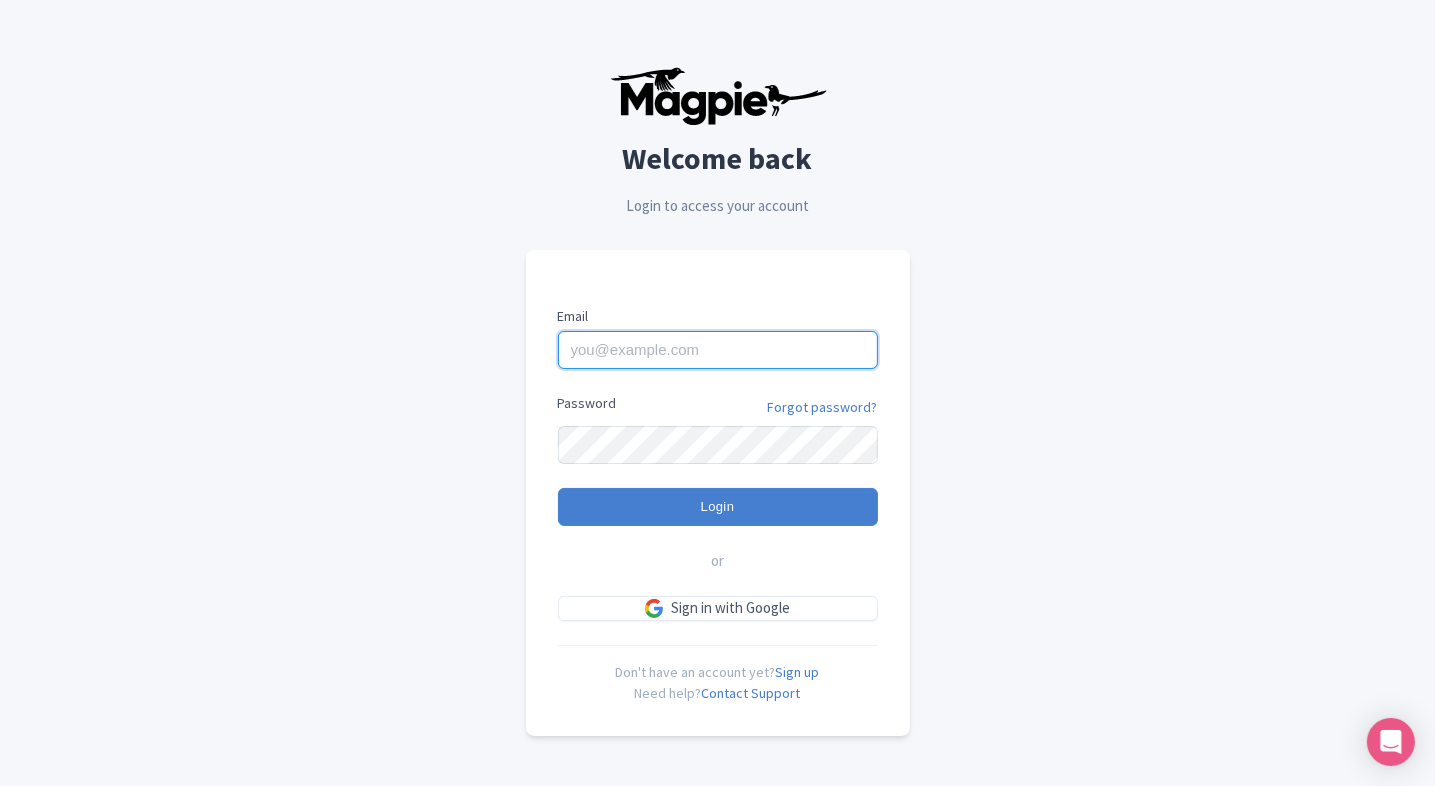 click on "Email" at bounding box center [718, 350] 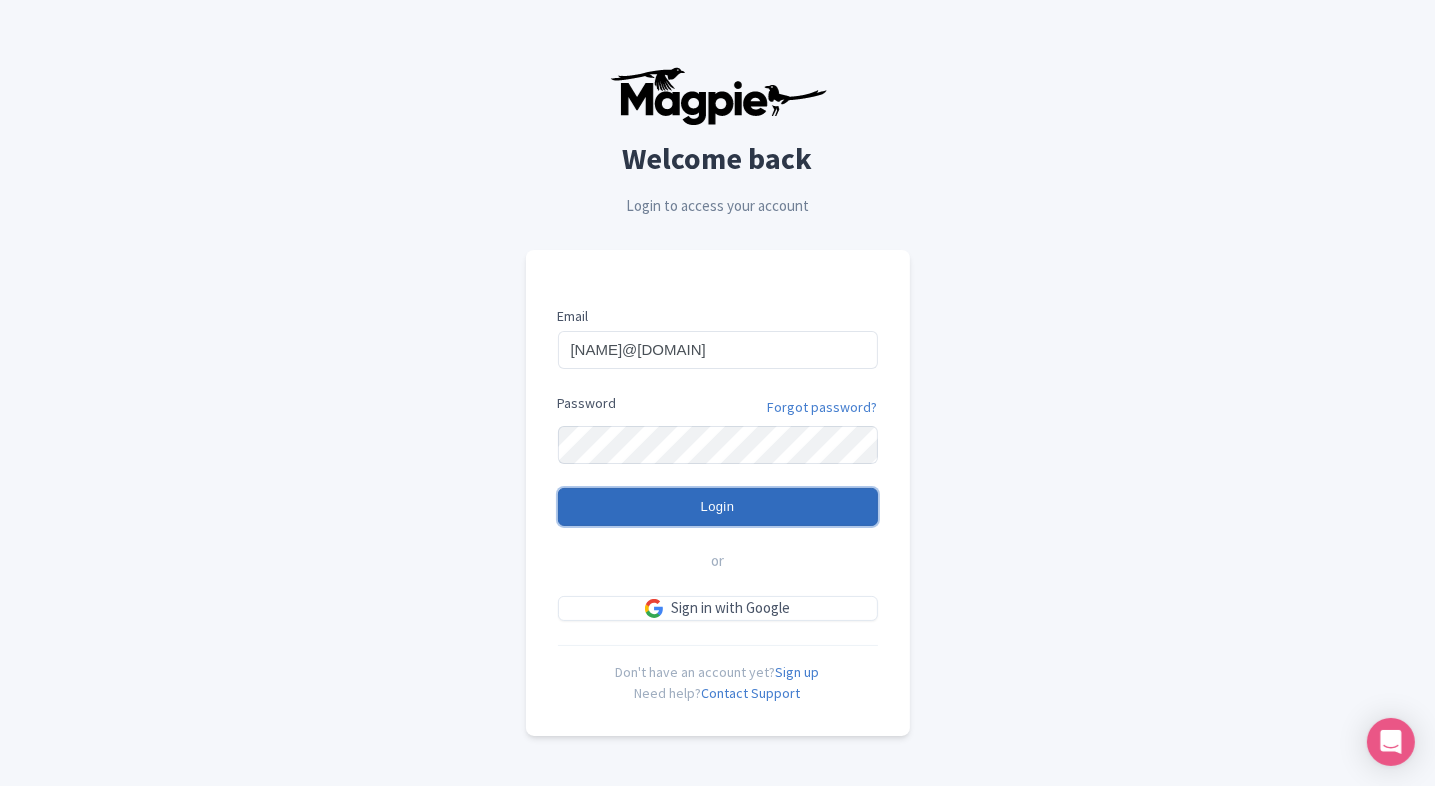 click on "Login" at bounding box center (718, 507) 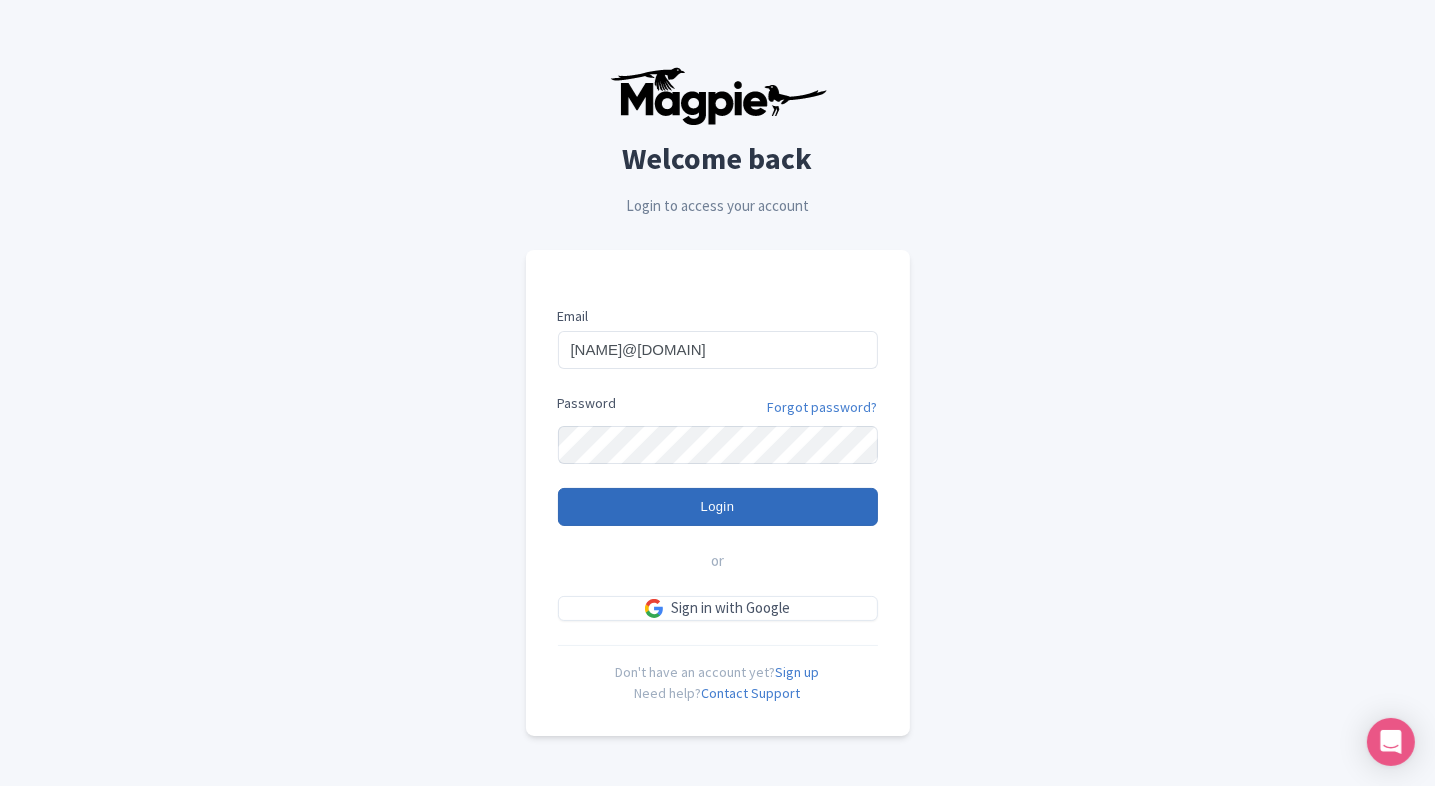type on "Logging in..." 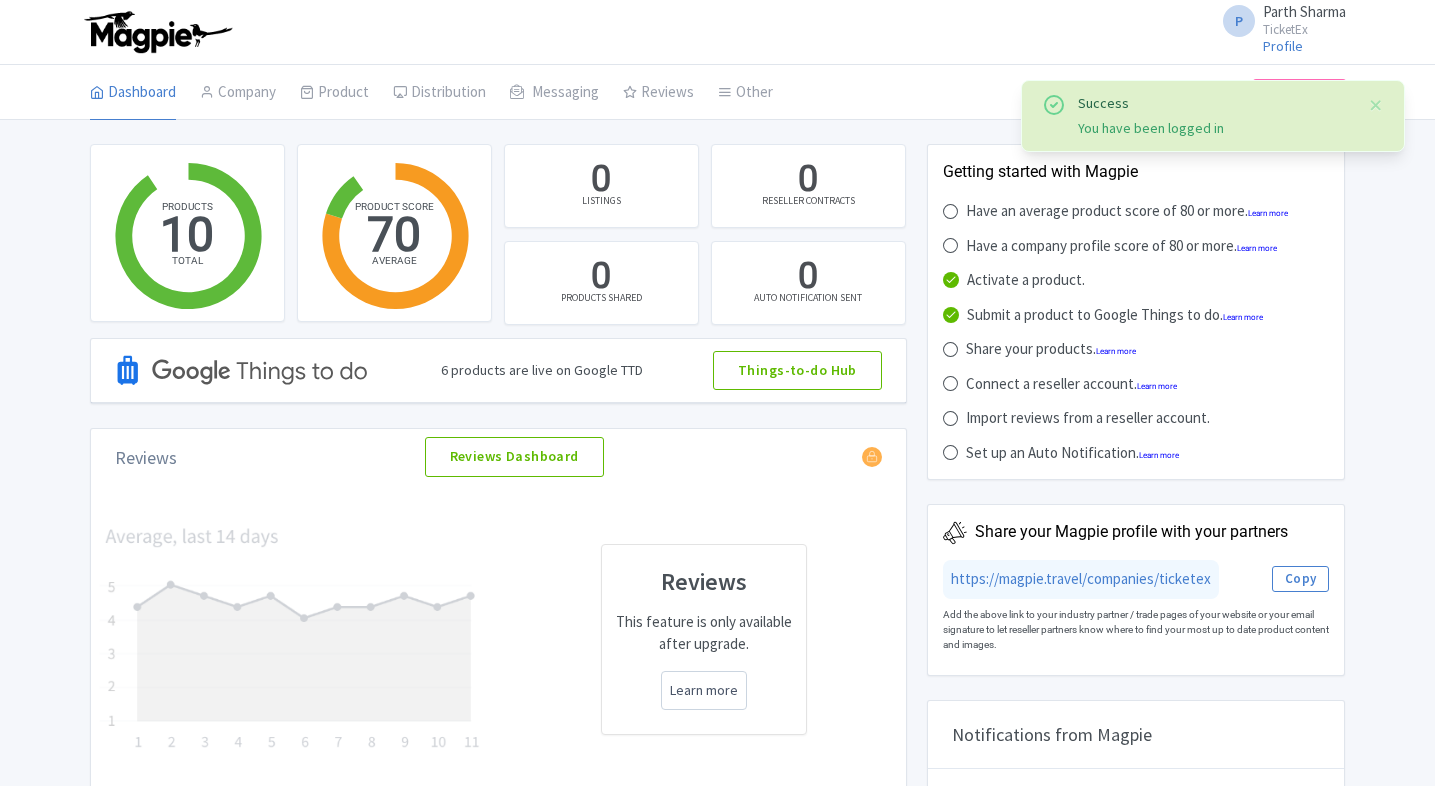 scroll, scrollTop: 0, scrollLeft: 0, axis: both 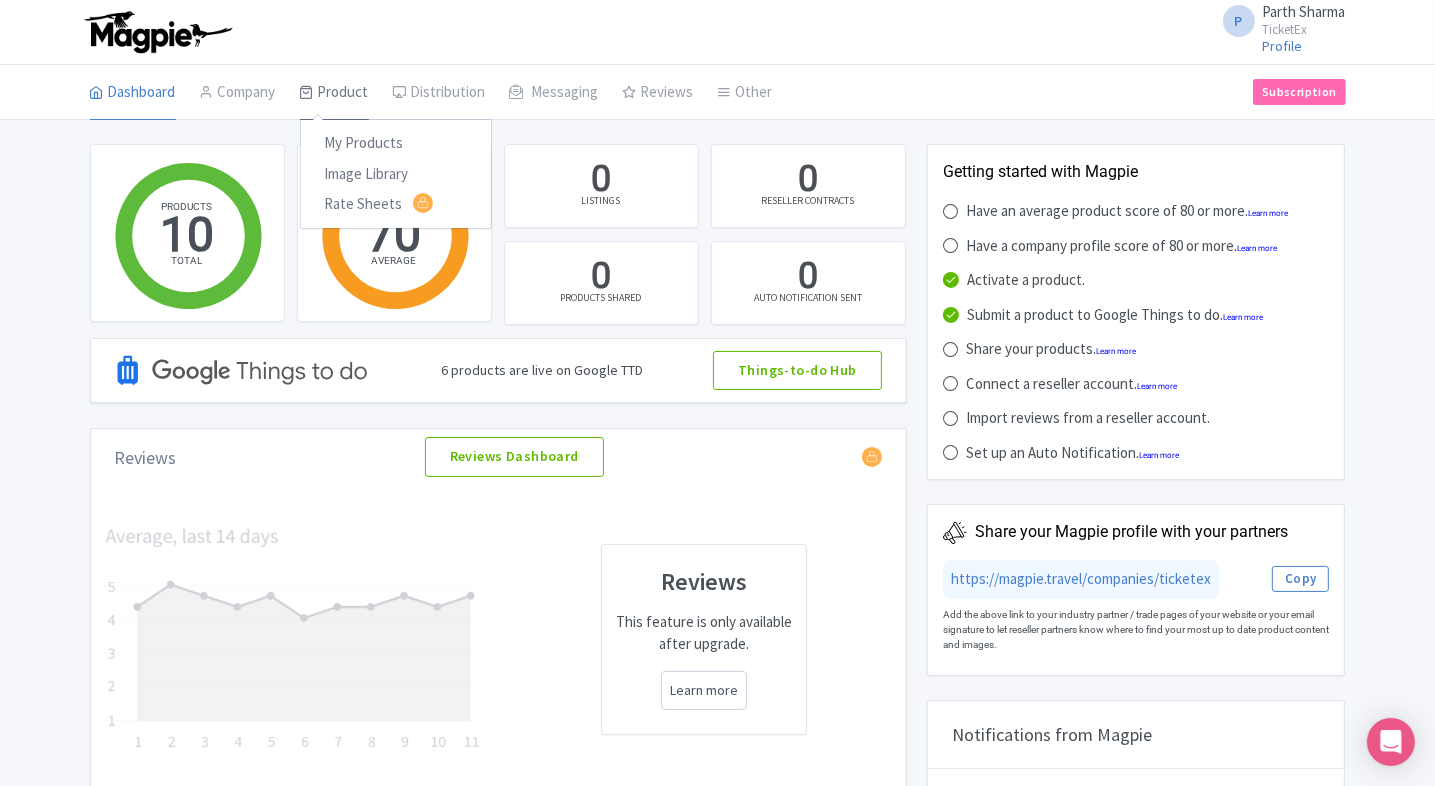 click on "Product" at bounding box center (334, 93) 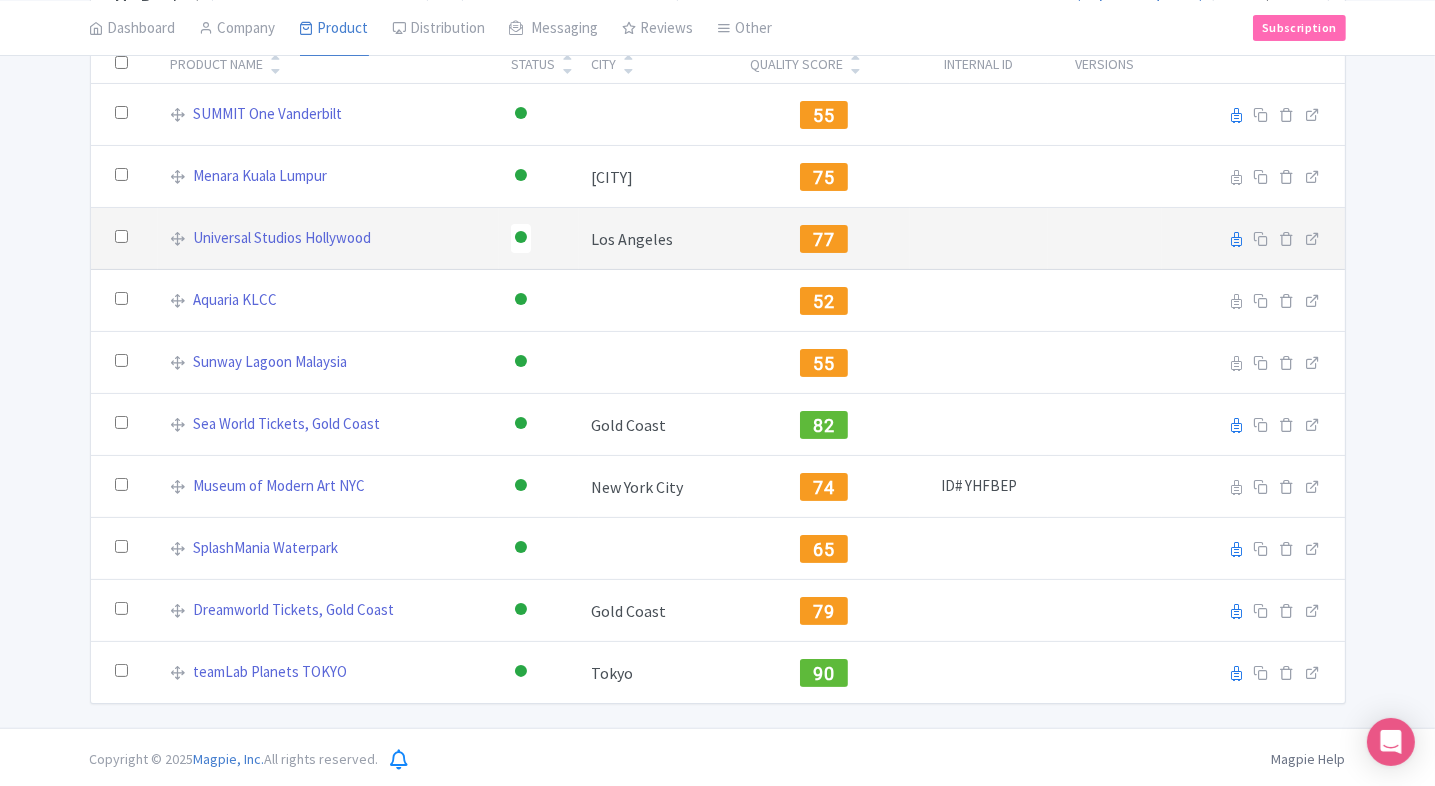scroll, scrollTop: 0, scrollLeft: 0, axis: both 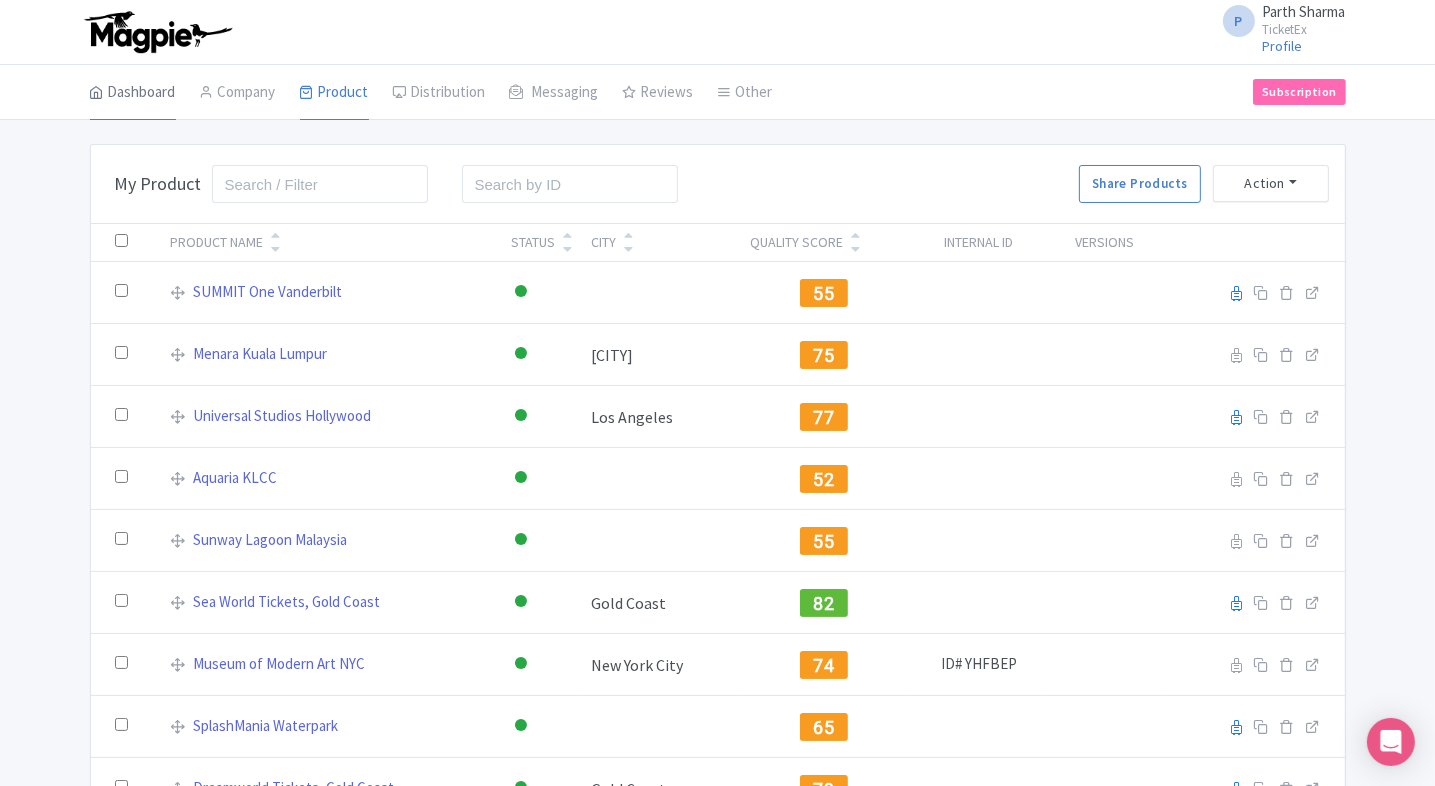 click on "Dashboard" at bounding box center (133, 93) 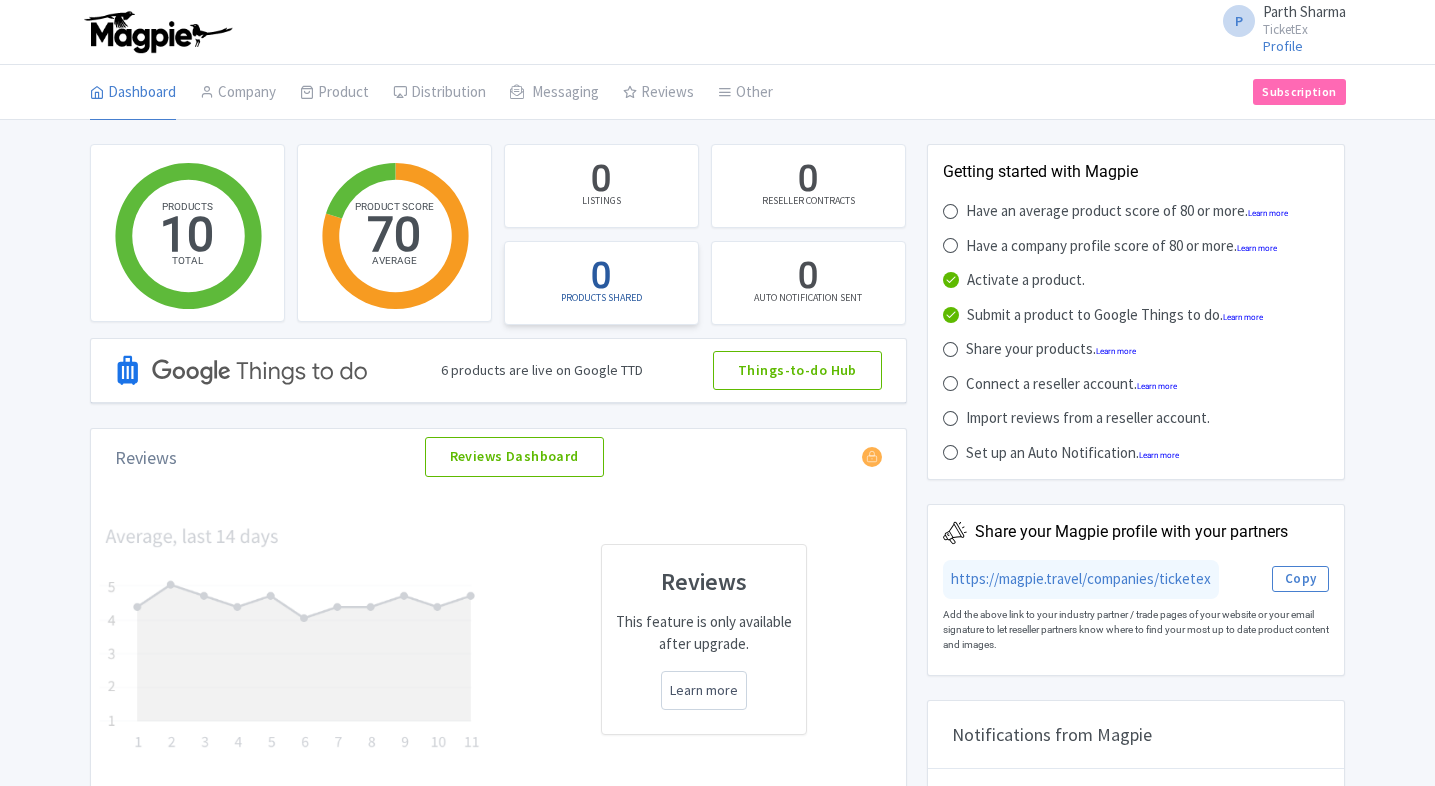scroll, scrollTop: 0, scrollLeft: 0, axis: both 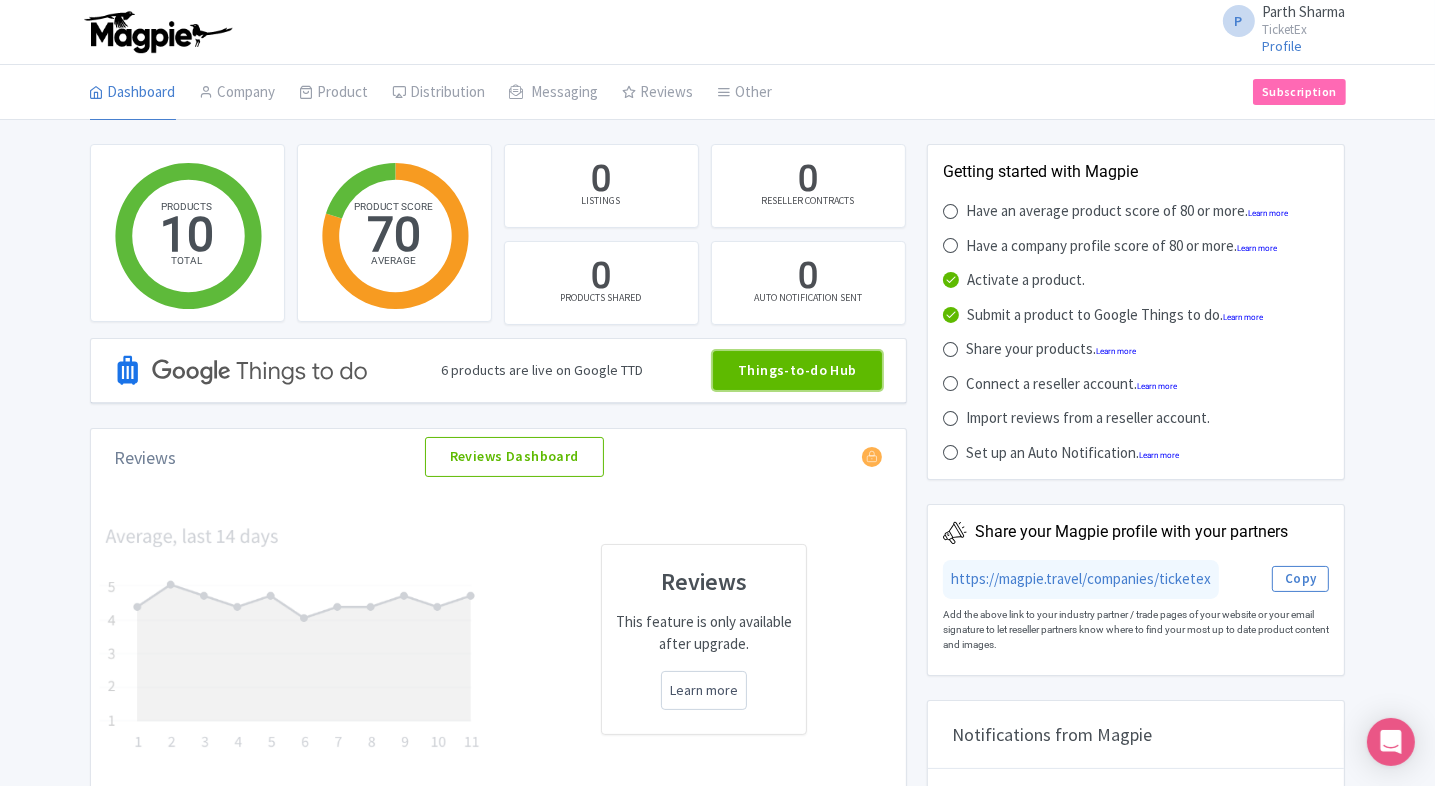 click on "Things-to-do Hub" at bounding box center [797, 371] 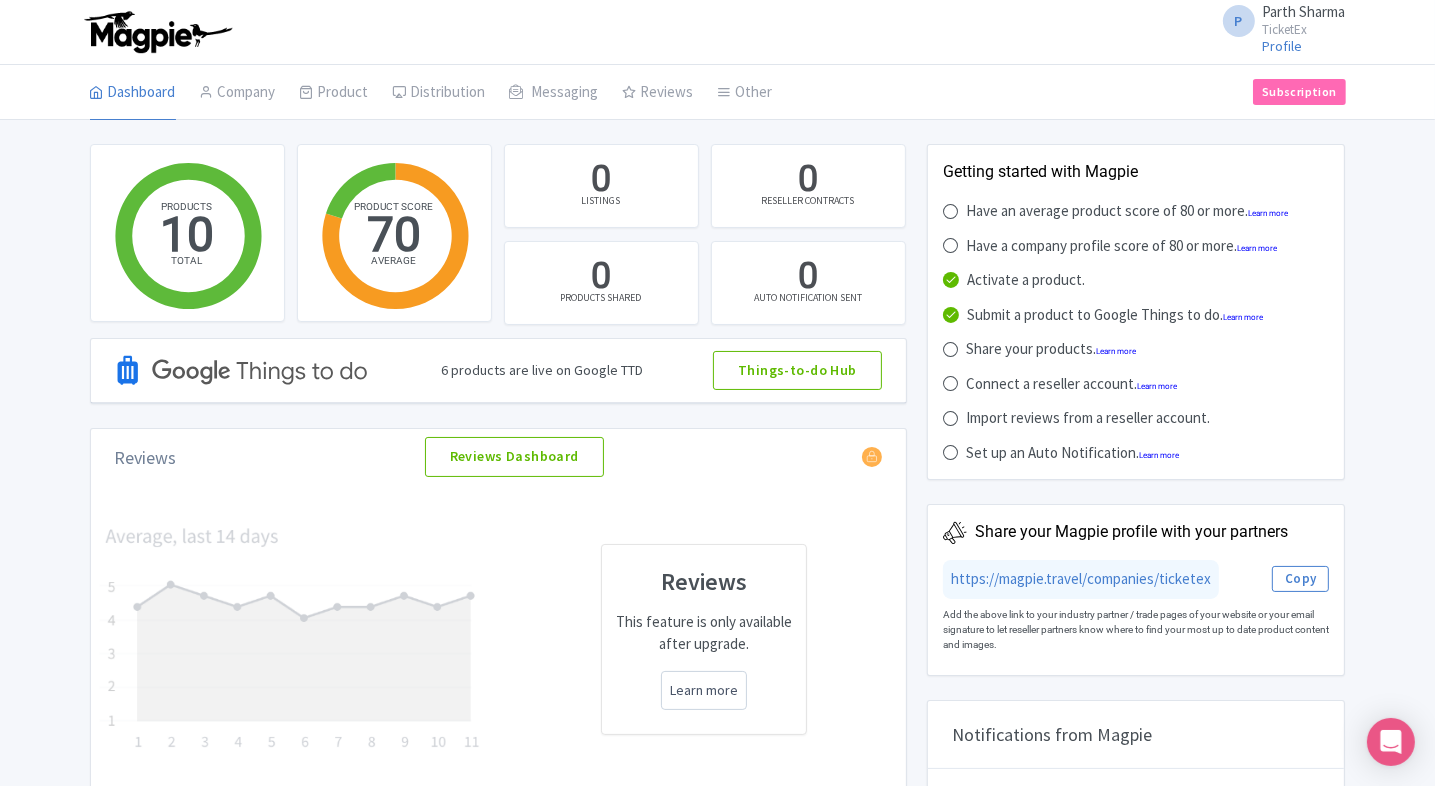 click on "6 products are live on Google TTD" at bounding box center (542, 370) 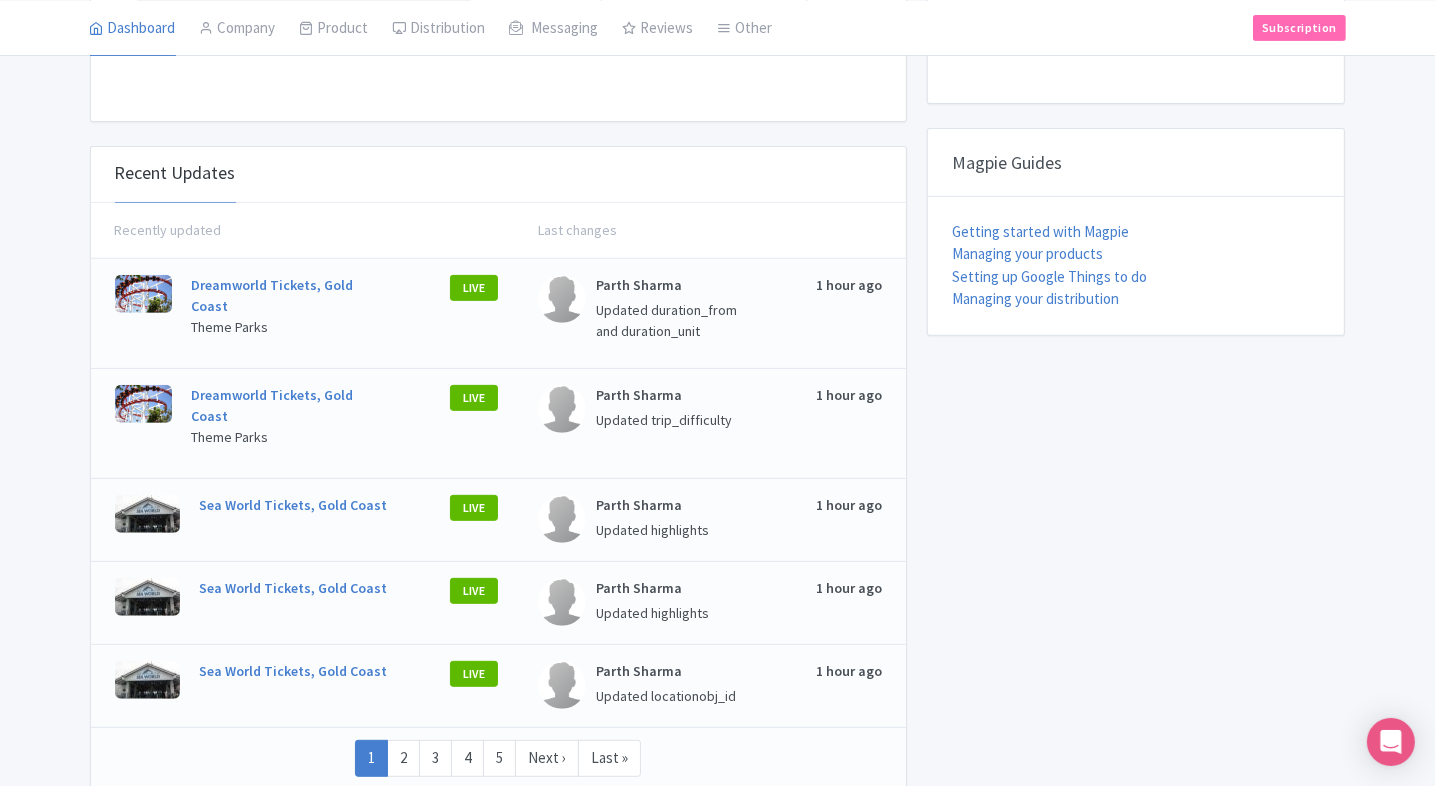 scroll, scrollTop: 700, scrollLeft: 0, axis: vertical 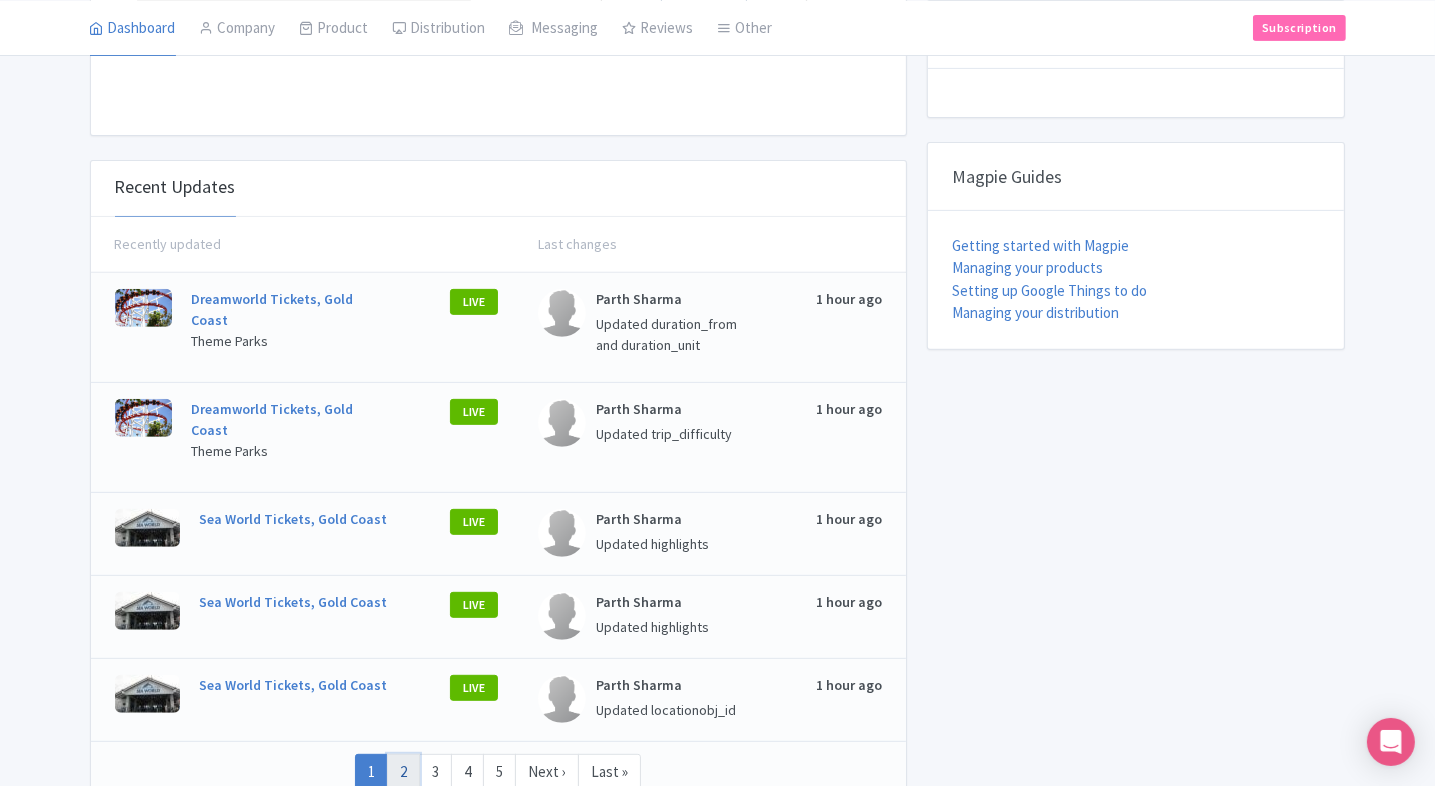 click on "2" at bounding box center (403, 772) 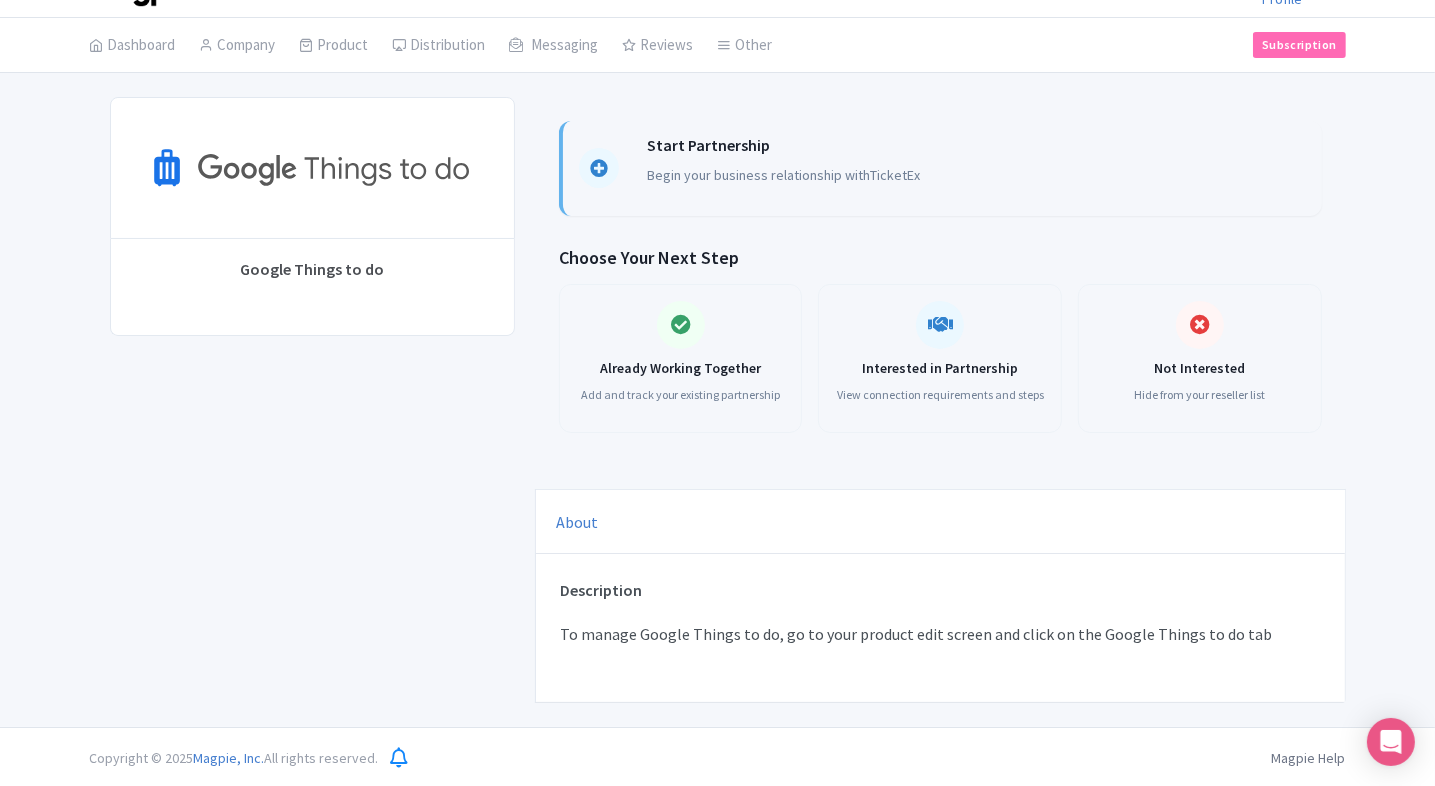 scroll, scrollTop: 0, scrollLeft: 0, axis: both 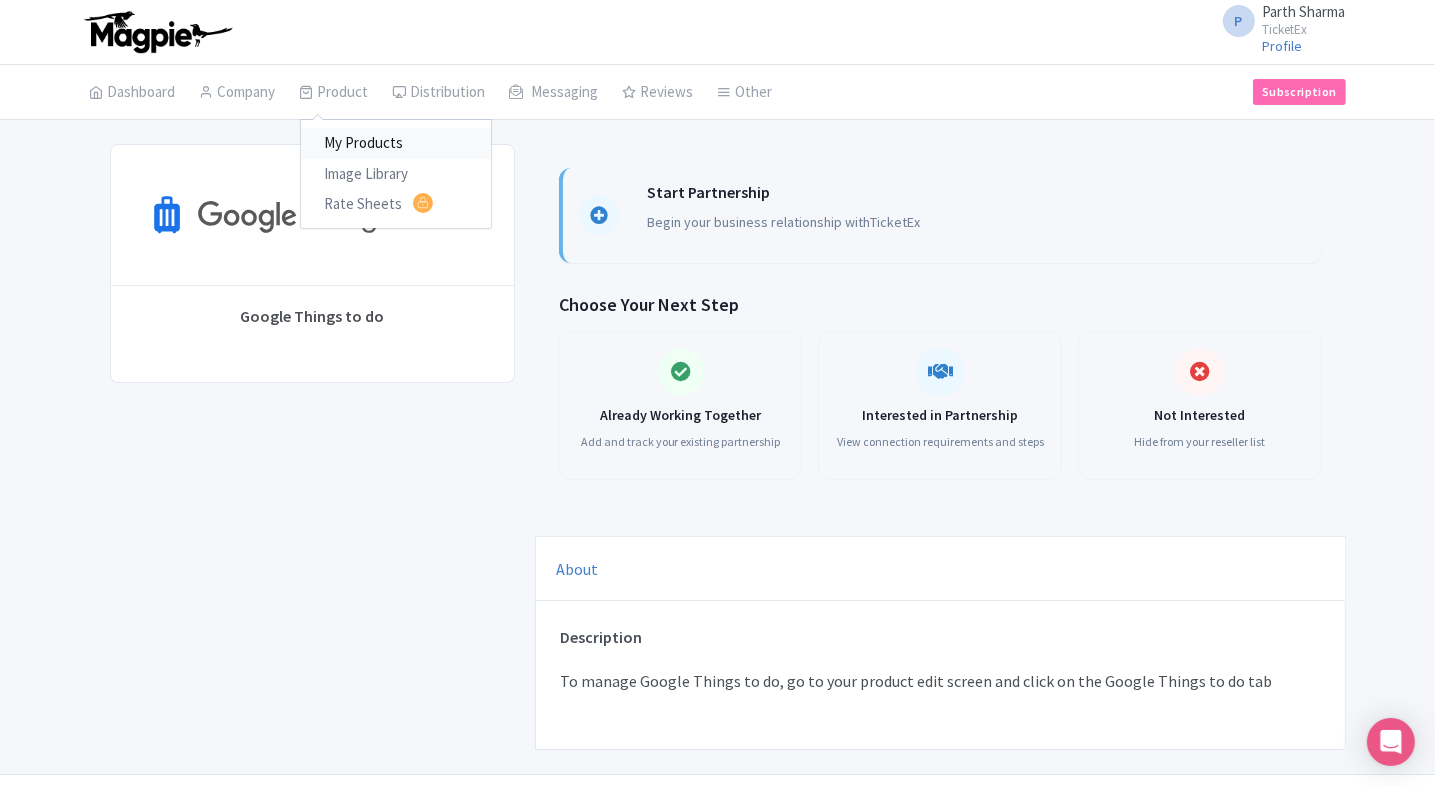 click on "My Products" at bounding box center [396, 143] 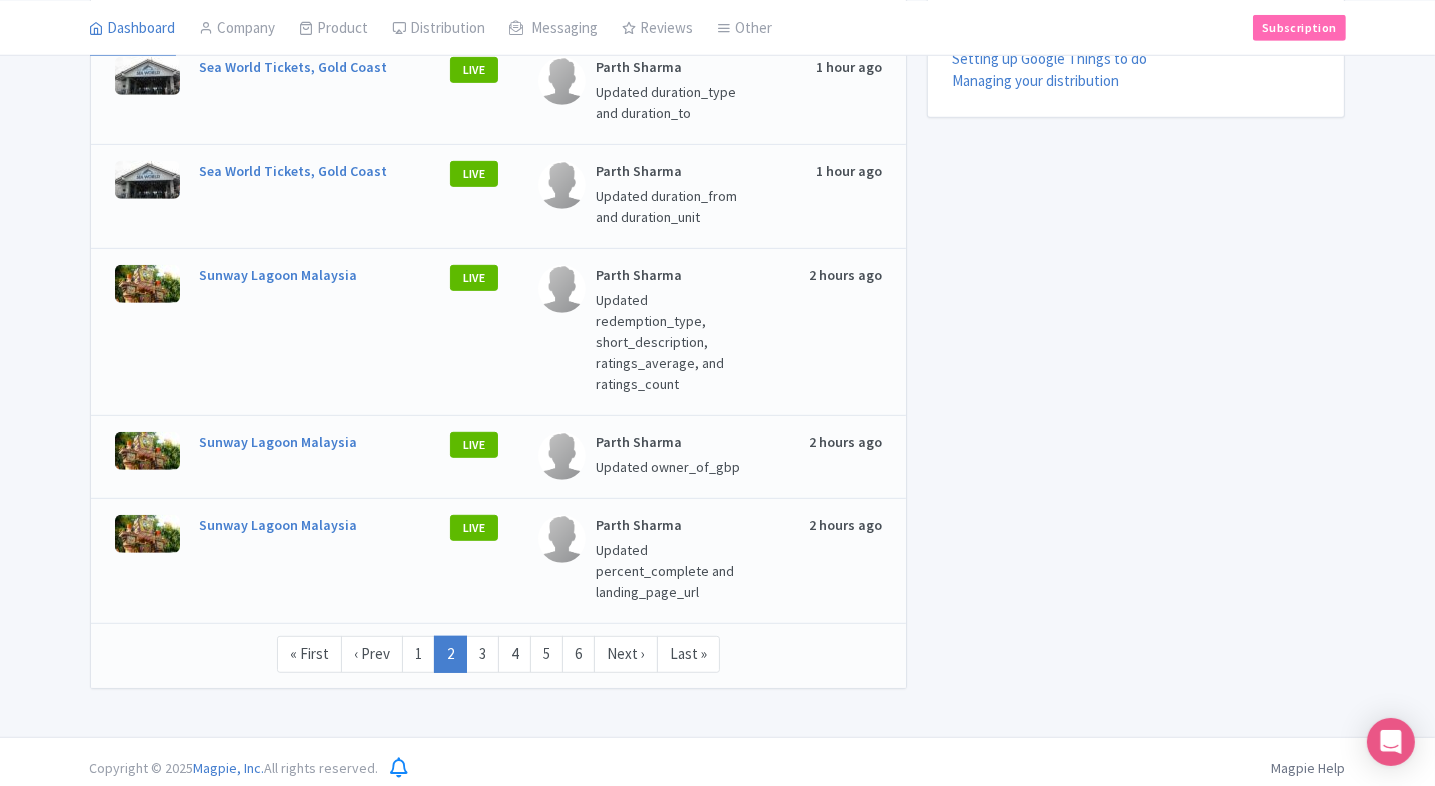 scroll, scrollTop: 940, scrollLeft: 0, axis: vertical 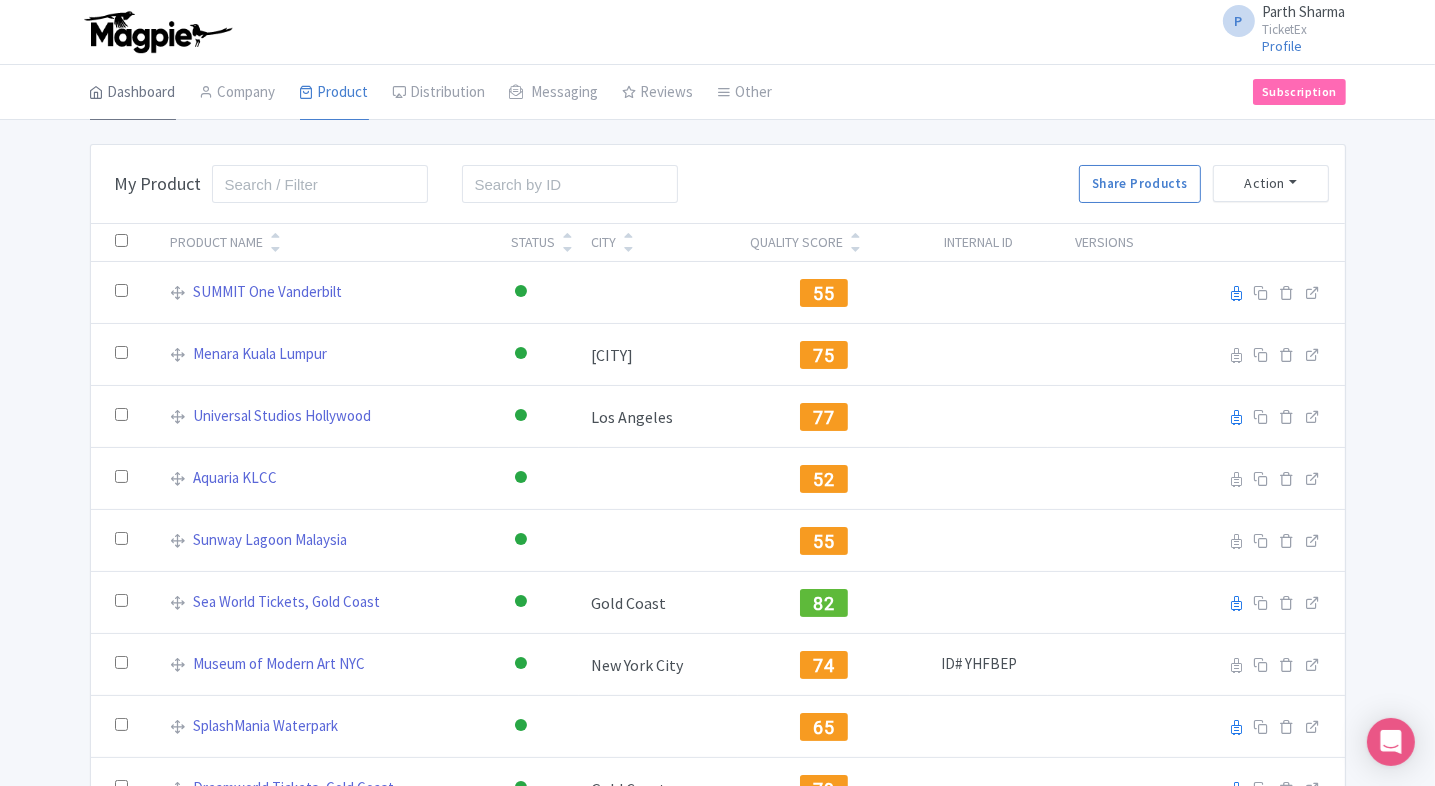 click on "Dashboard" at bounding box center (133, 93) 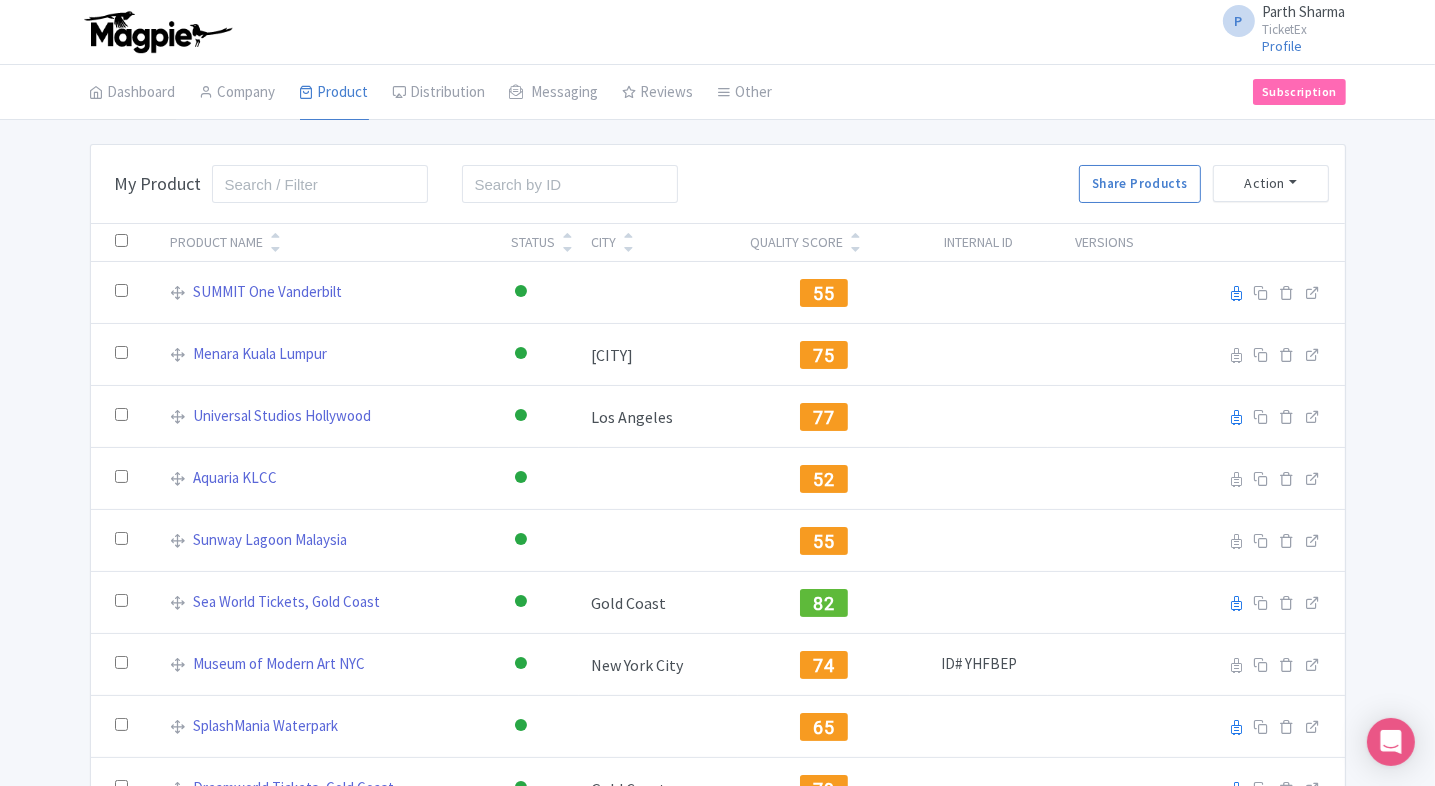 scroll, scrollTop: 178, scrollLeft: 0, axis: vertical 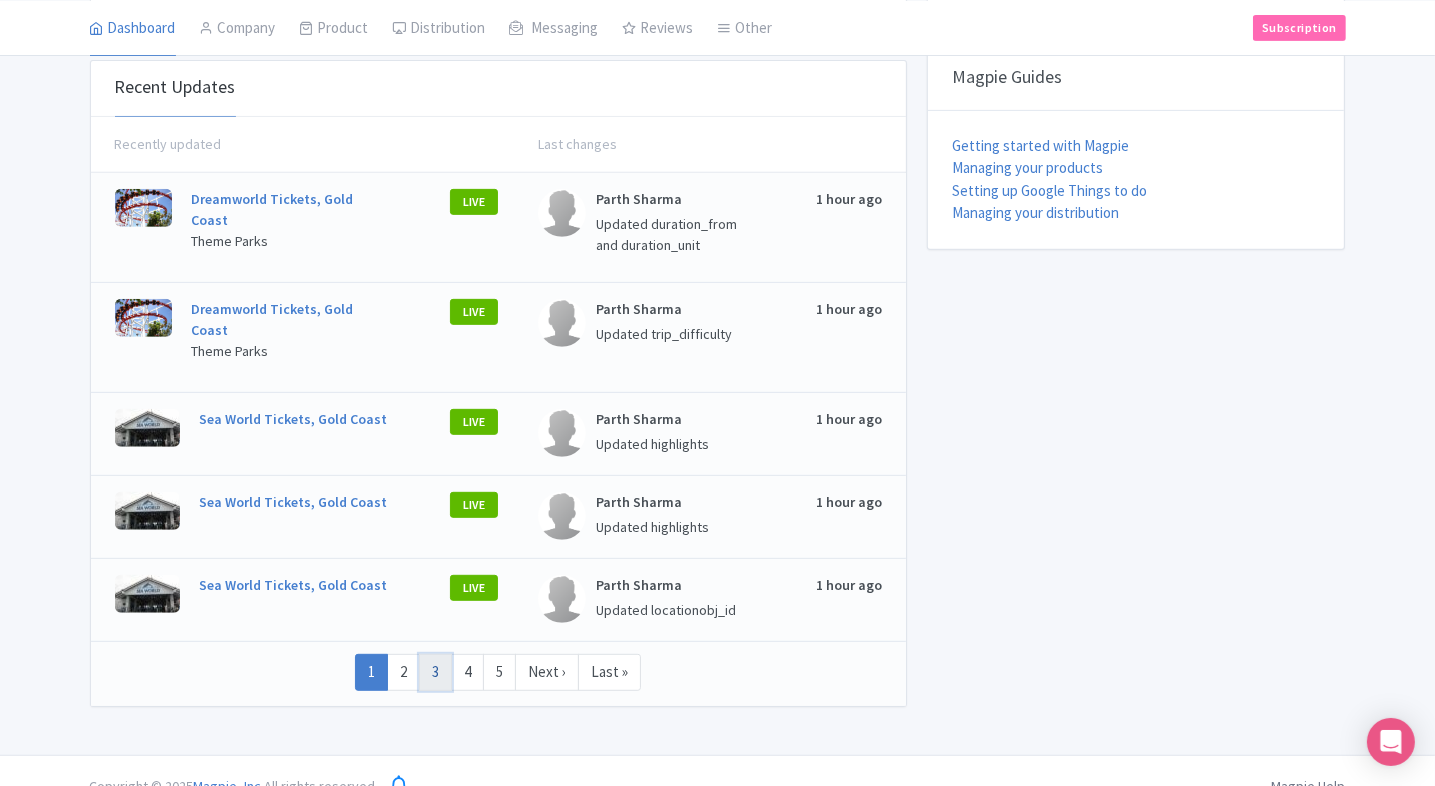 click on "3" at bounding box center [435, 672] 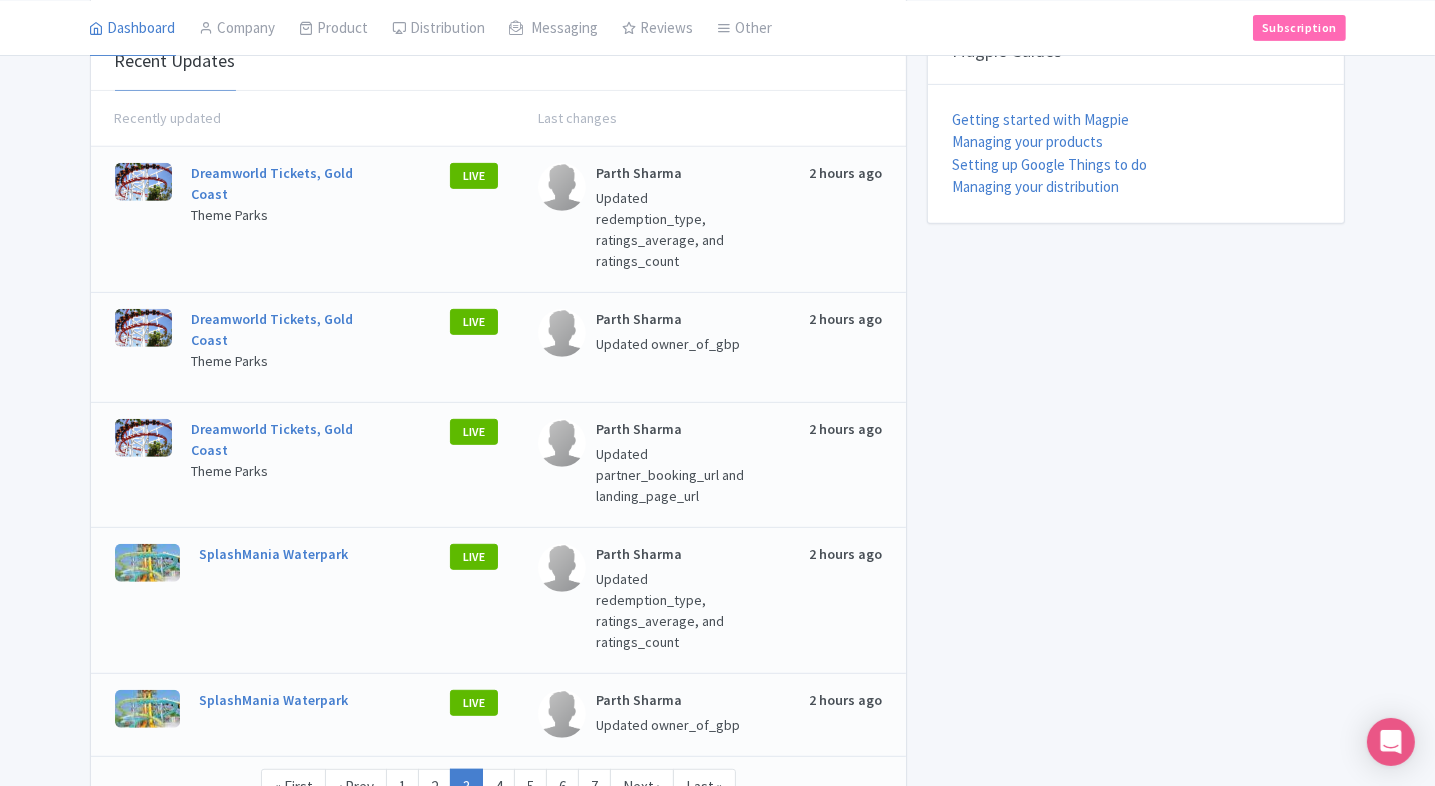scroll, scrollTop: 947, scrollLeft: 0, axis: vertical 